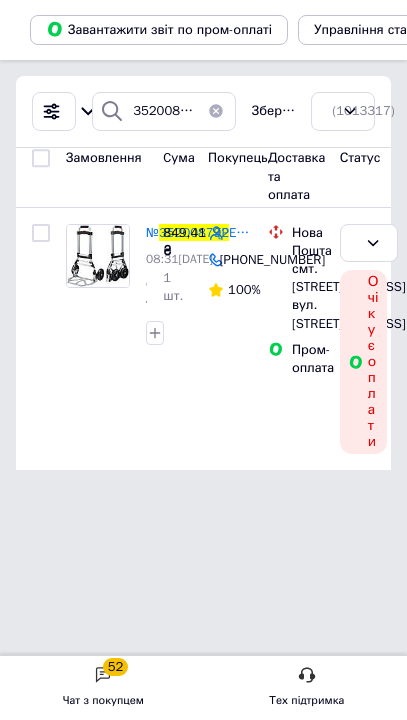 scroll, scrollTop: 0, scrollLeft: 0, axis: both 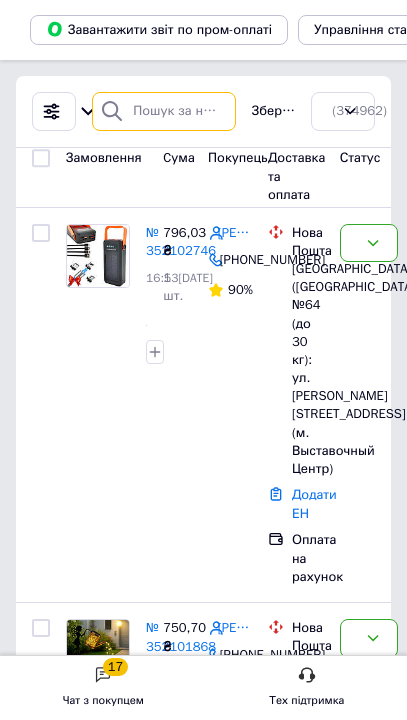 click at bounding box center [164, 111] 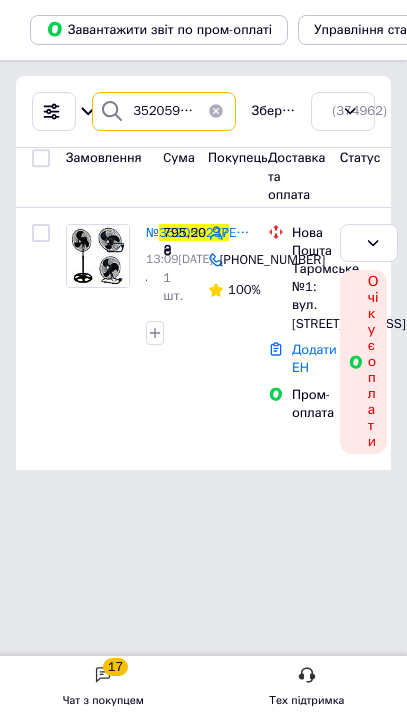 type on "352059237" 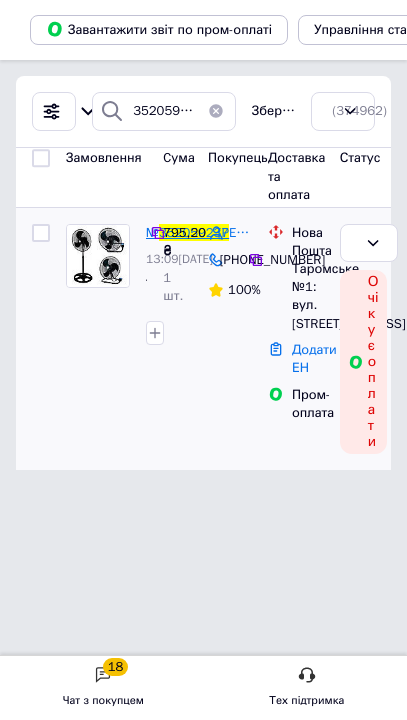 click on "№" at bounding box center [152, 232] 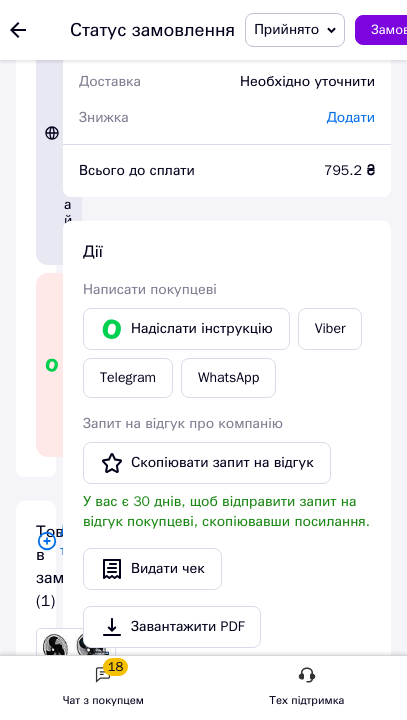 scroll, scrollTop: 0, scrollLeft: 0, axis: both 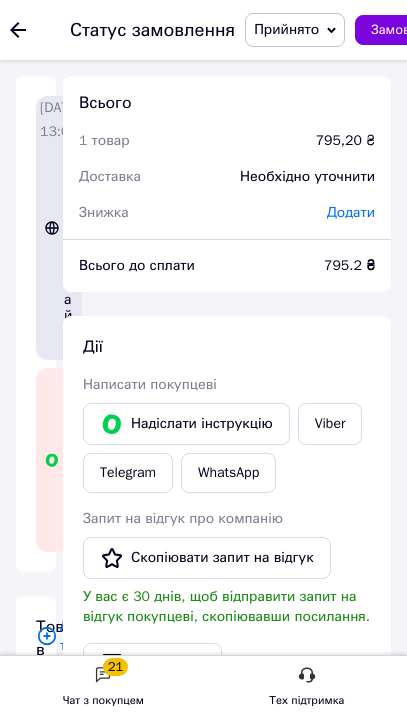 click on "RedMoon" at bounding box center [-100, 21] 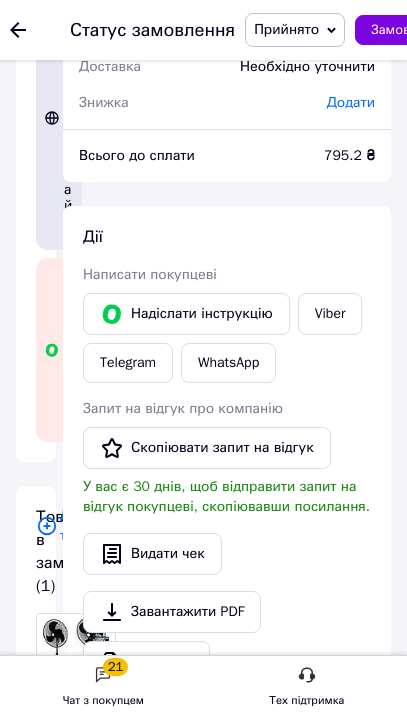scroll, scrollTop: 111, scrollLeft: 0, axis: vertical 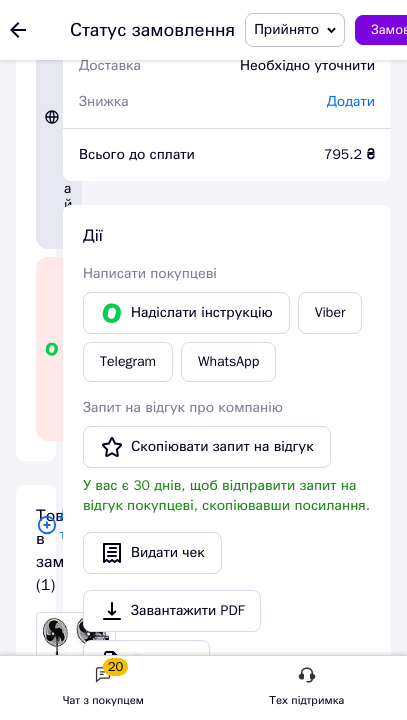 click on "Ваш ID: 3595592" at bounding box center (-133, 39) 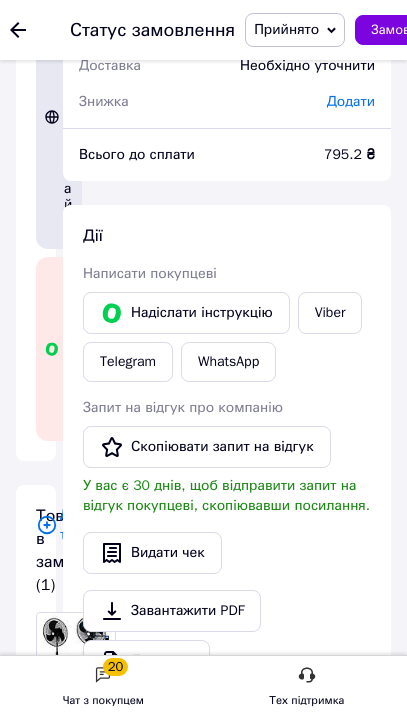 click on "[PERSON_NAME]" at bounding box center [-119, 632] 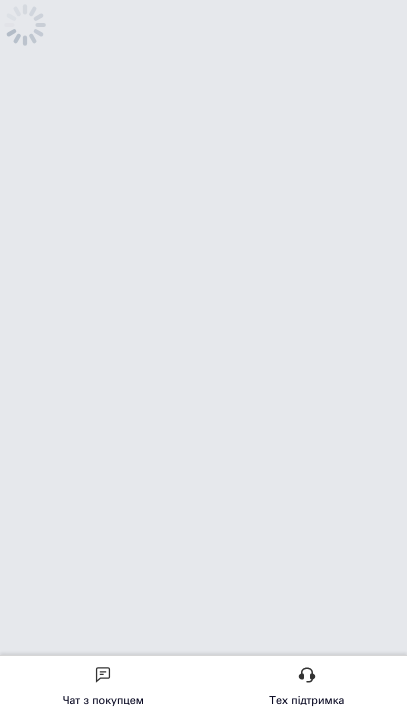scroll, scrollTop: 0, scrollLeft: 0, axis: both 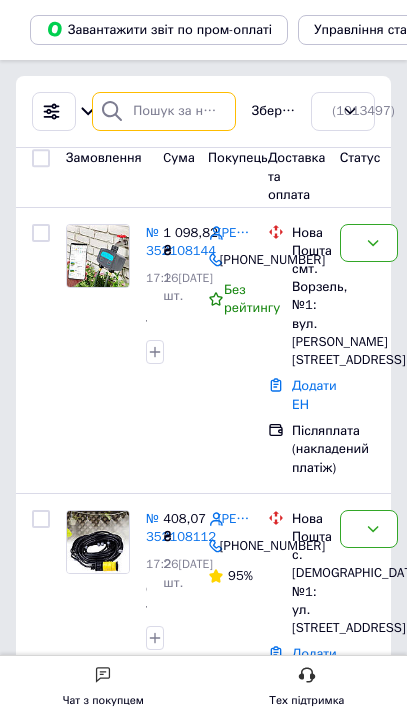 click at bounding box center (164, 111) 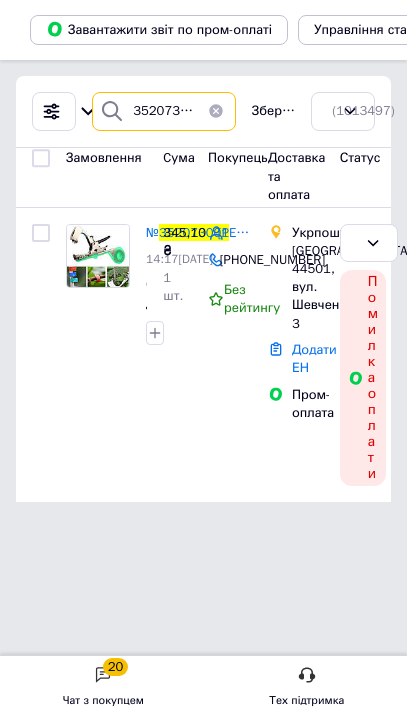 drag, startPoint x: 579, startPoint y: 122, endPoint x: 247, endPoint y: 129, distance: 332.0738 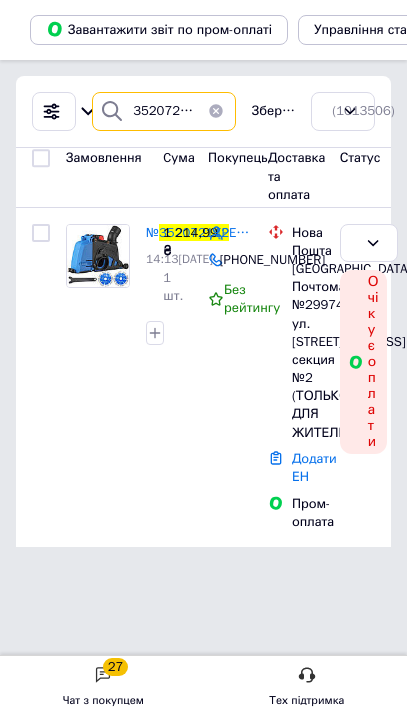 paste on "80067" 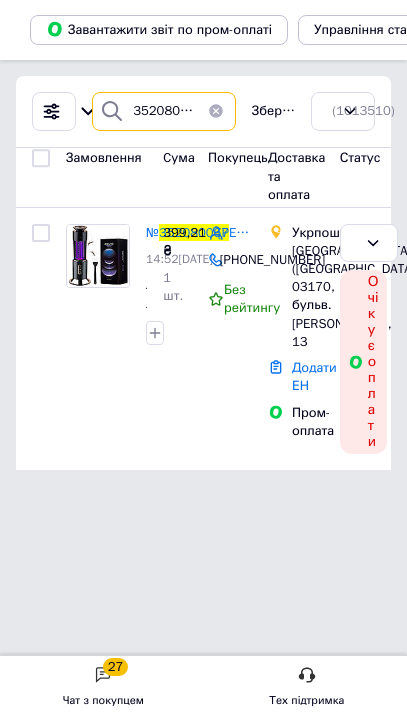 type on "352080067" 